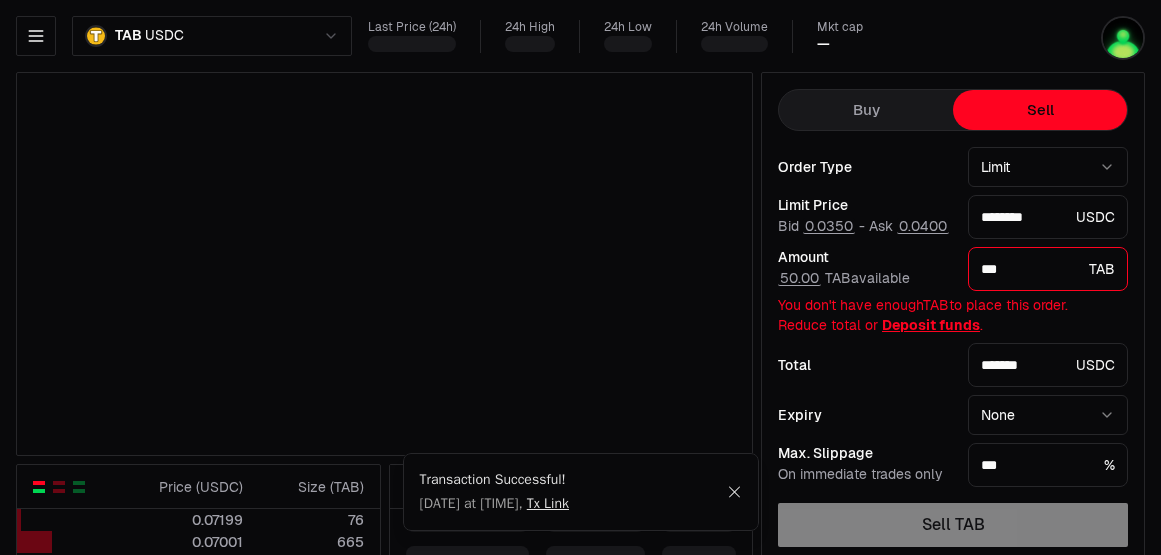 select on "*****" 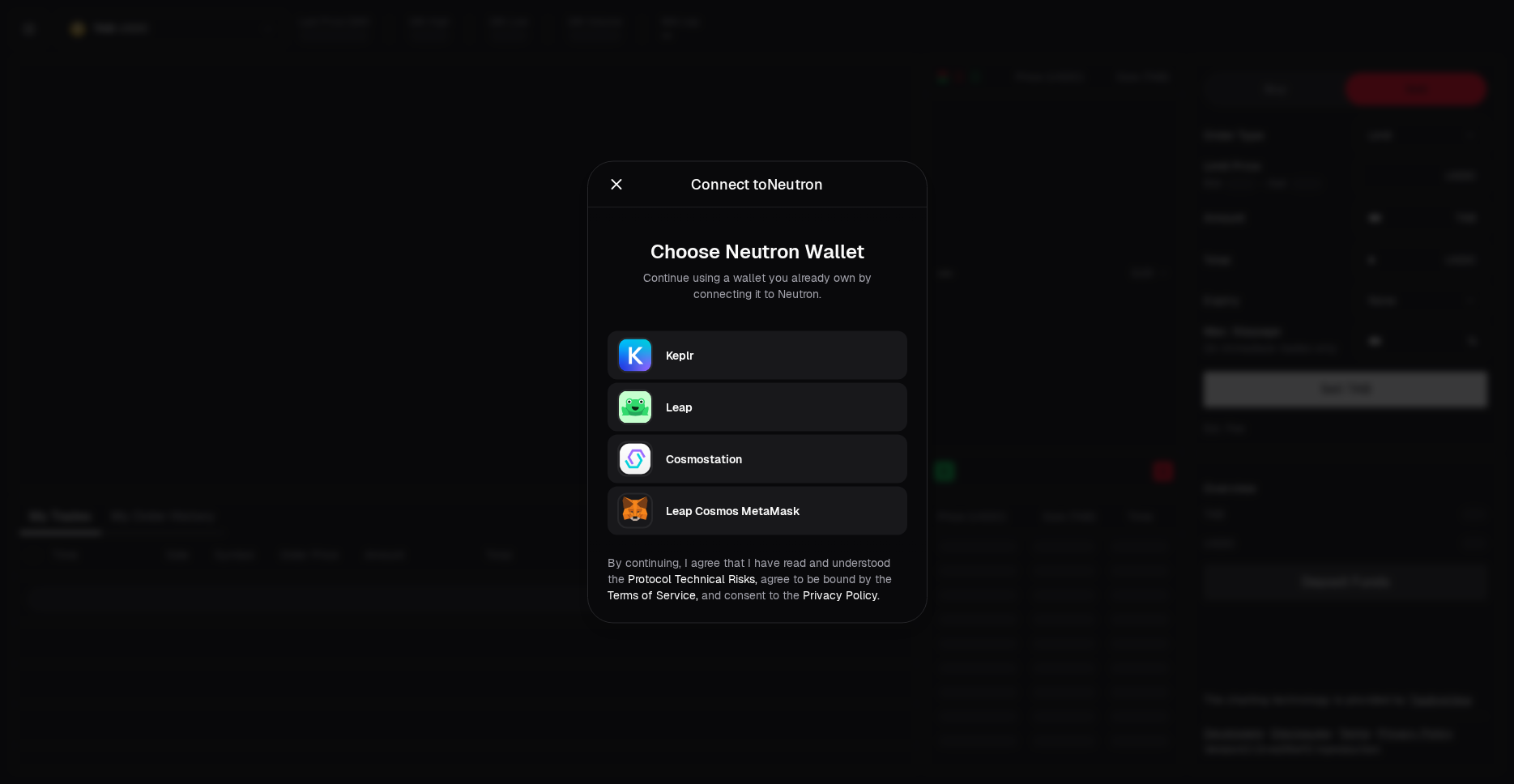 click on "Keplr" at bounding box center [782, 356] 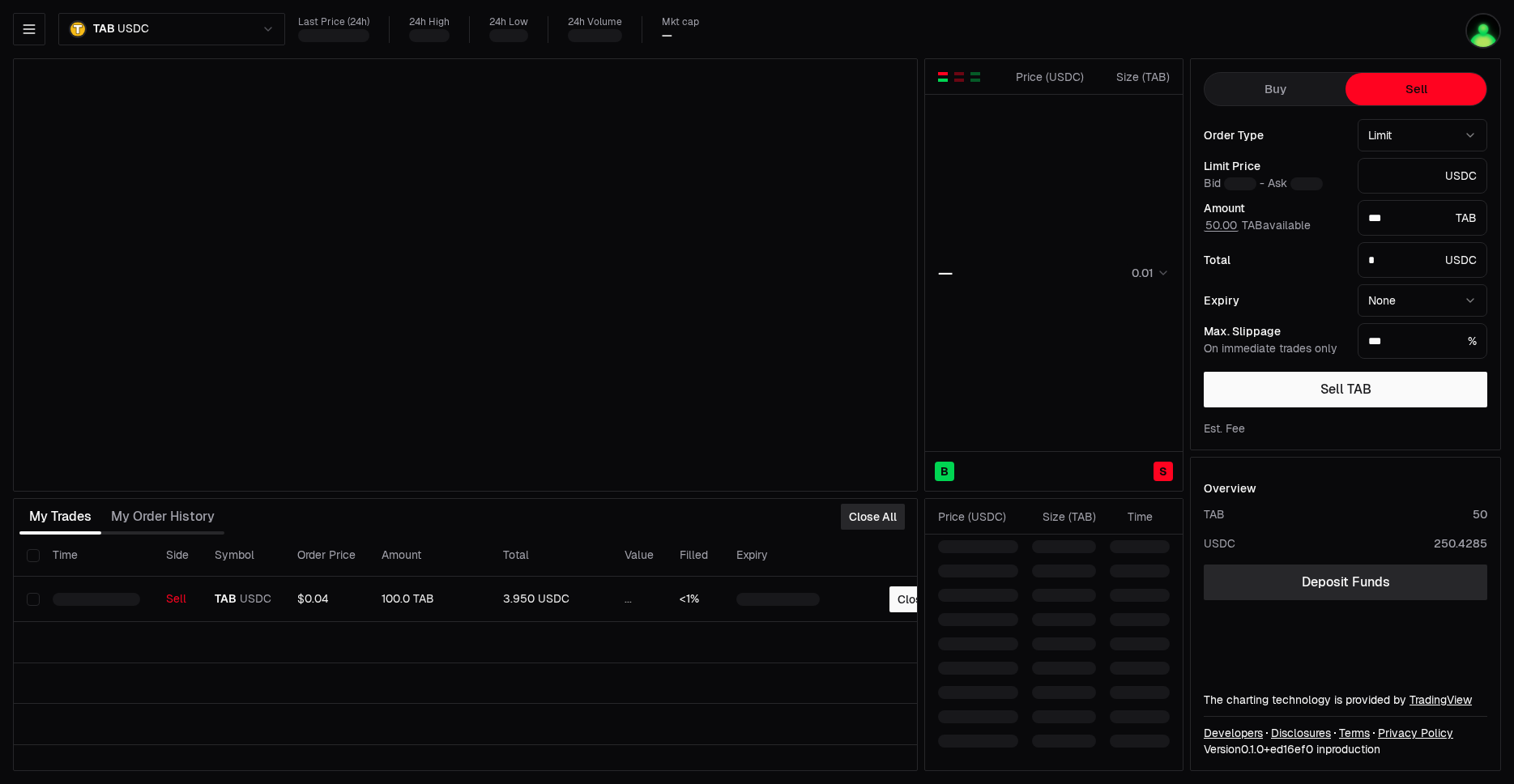 type on "********" 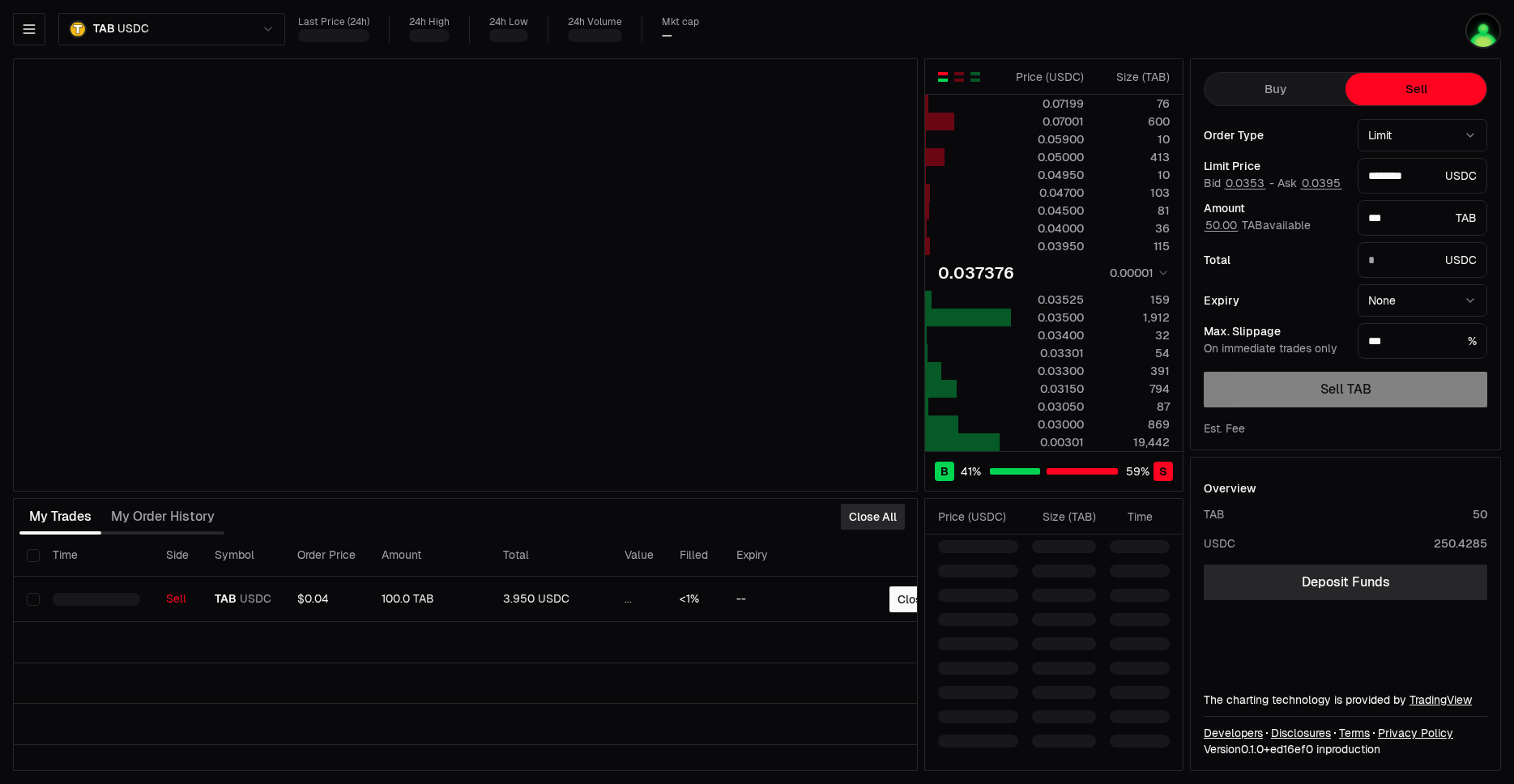 type on "*******" 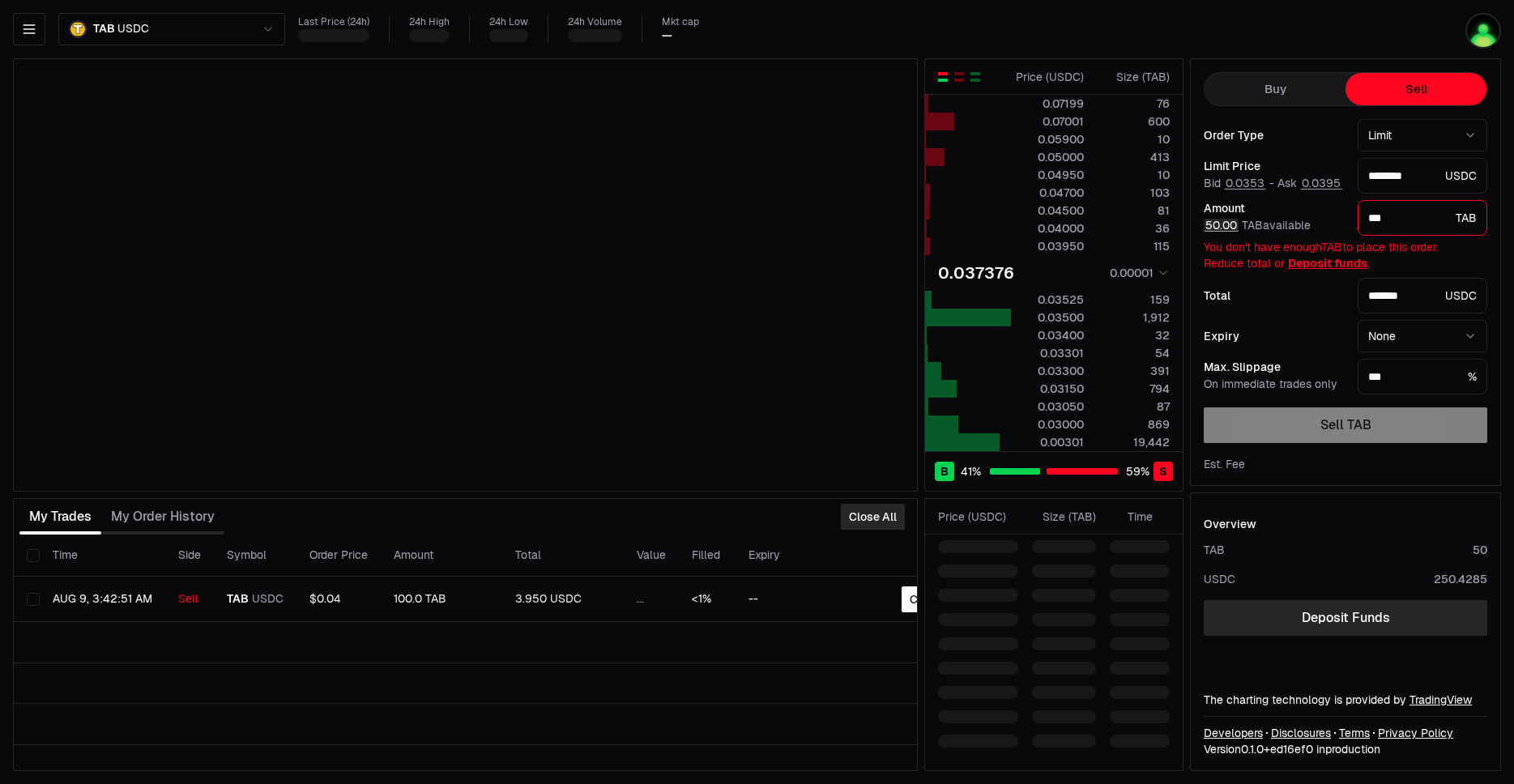 click on "50.00" at bounding box center (1221, 225) 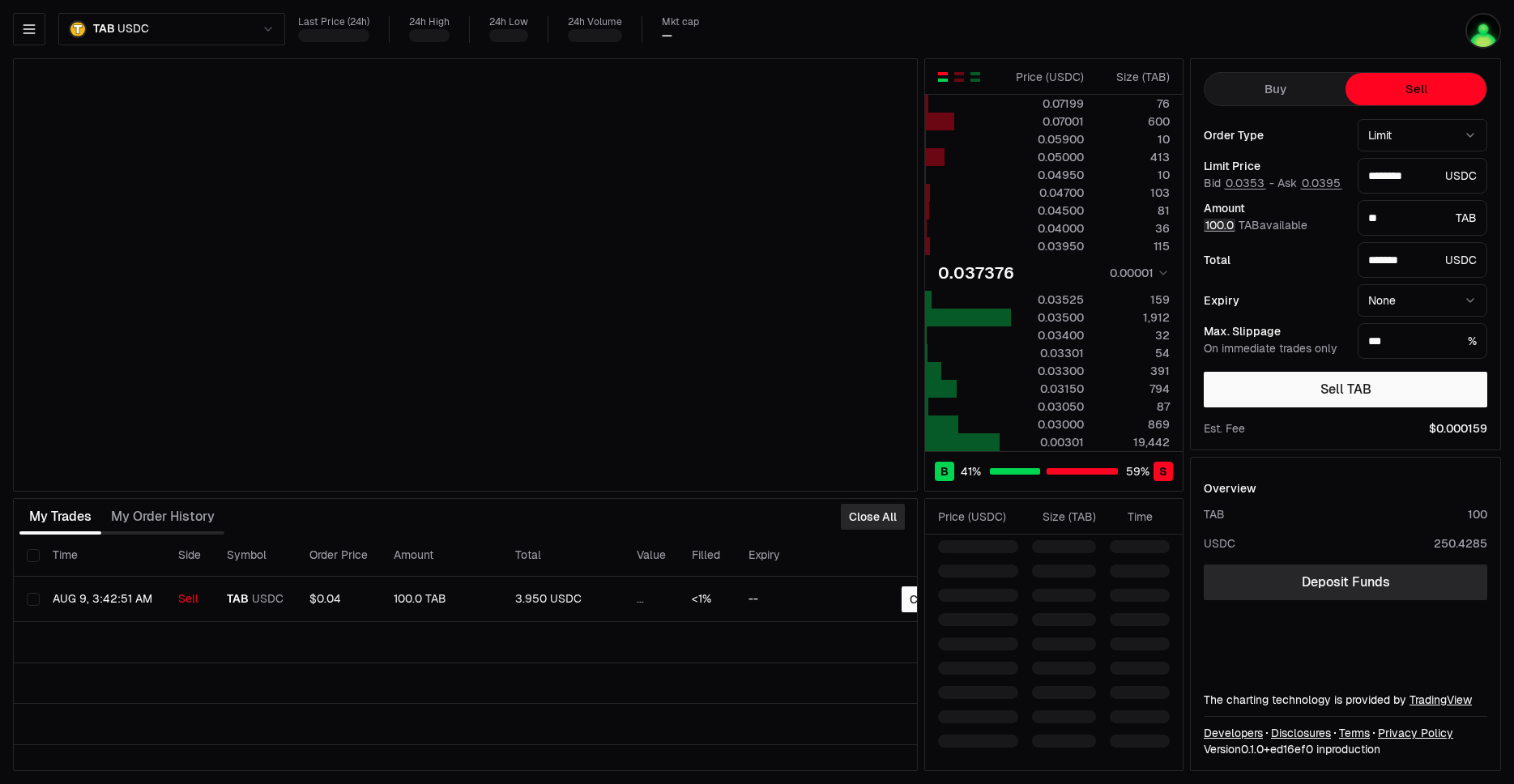 click on "100.0" at bounding box center [1219, 225] 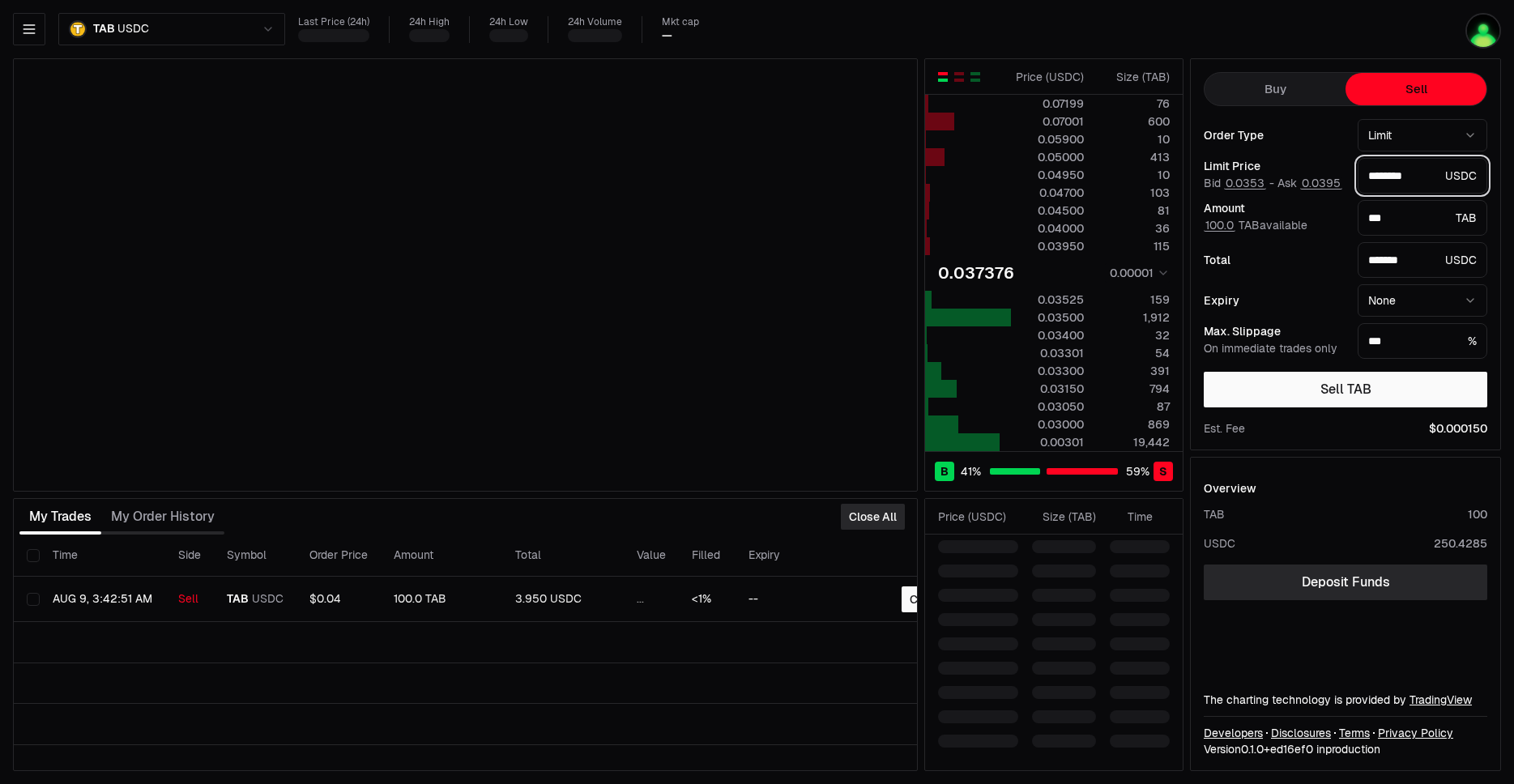 drag, startPoint x: 1416, startPoint y: 171, endPoint x: 1452, endPoint y: 176, distance: 36.34556 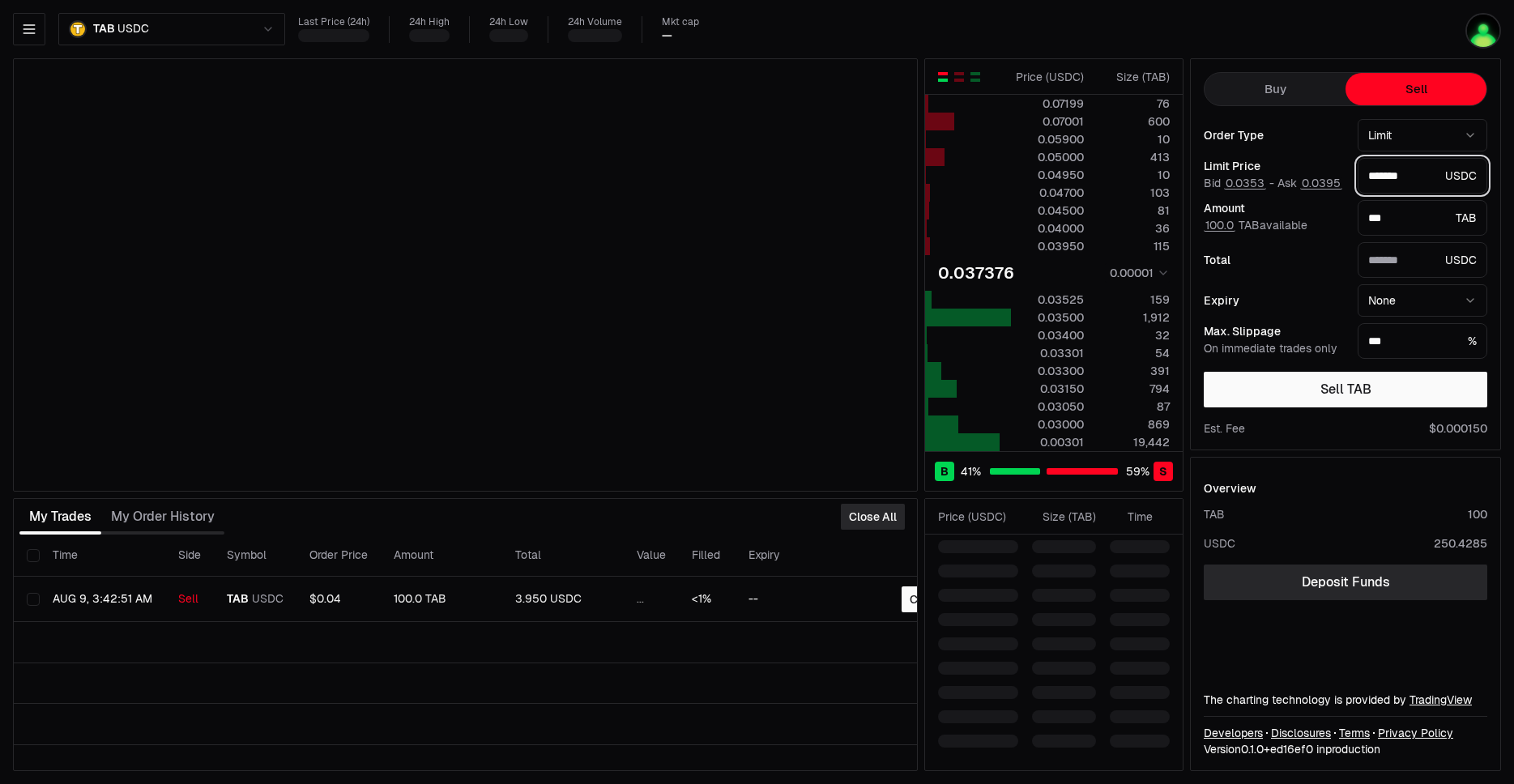 type on "******" 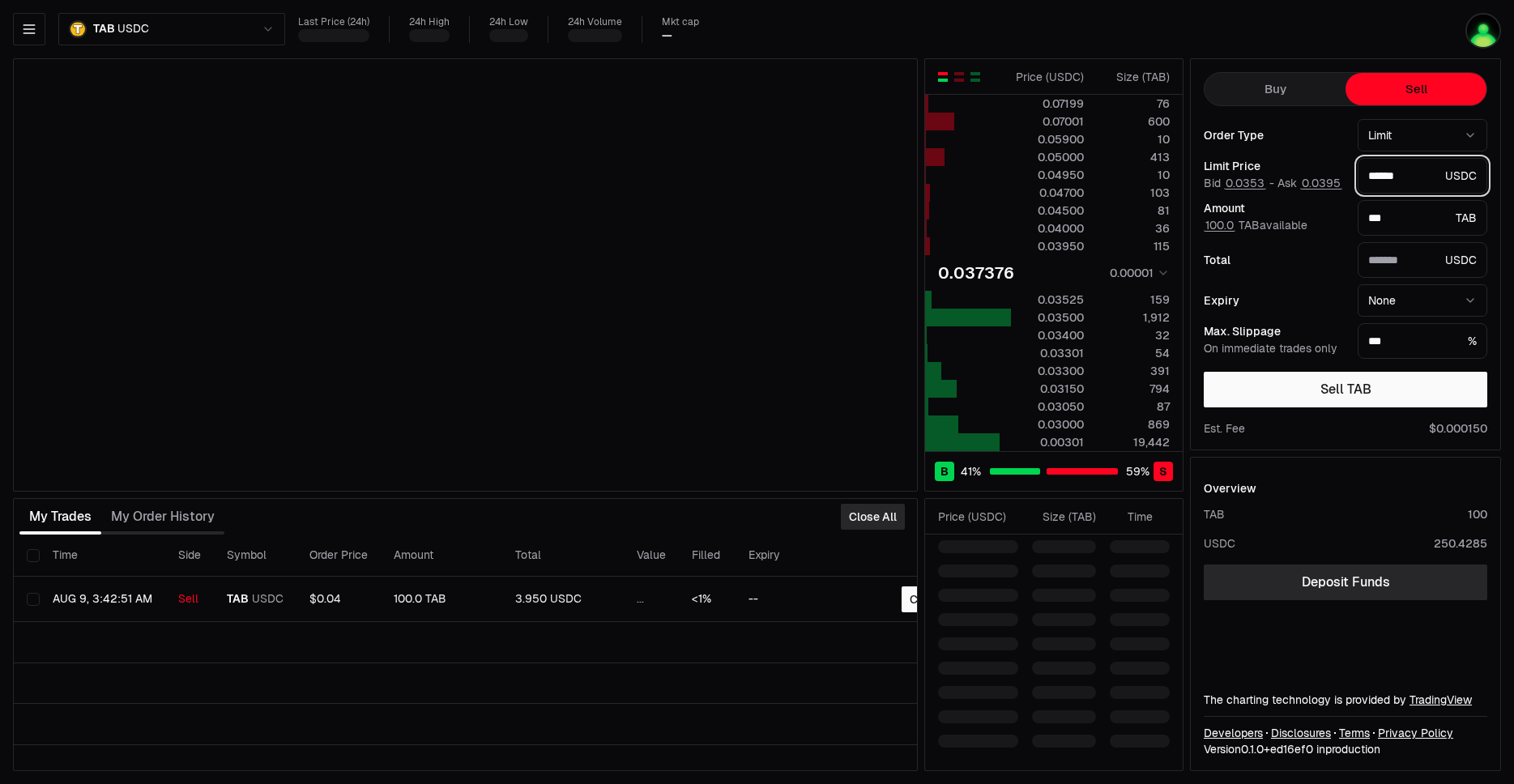 type on "*******" 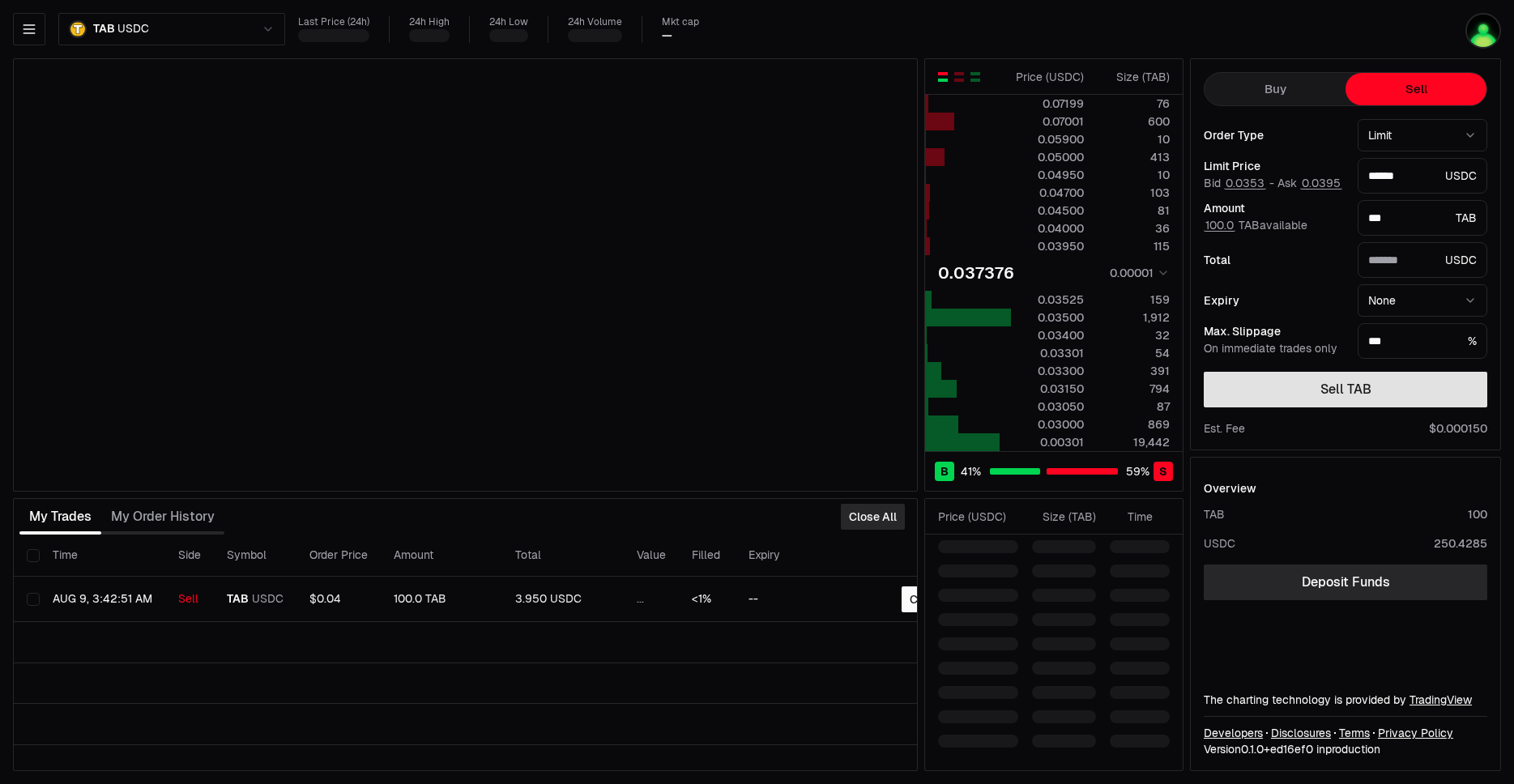 click on "Sell TAB" at bounding box center (1346, 390) 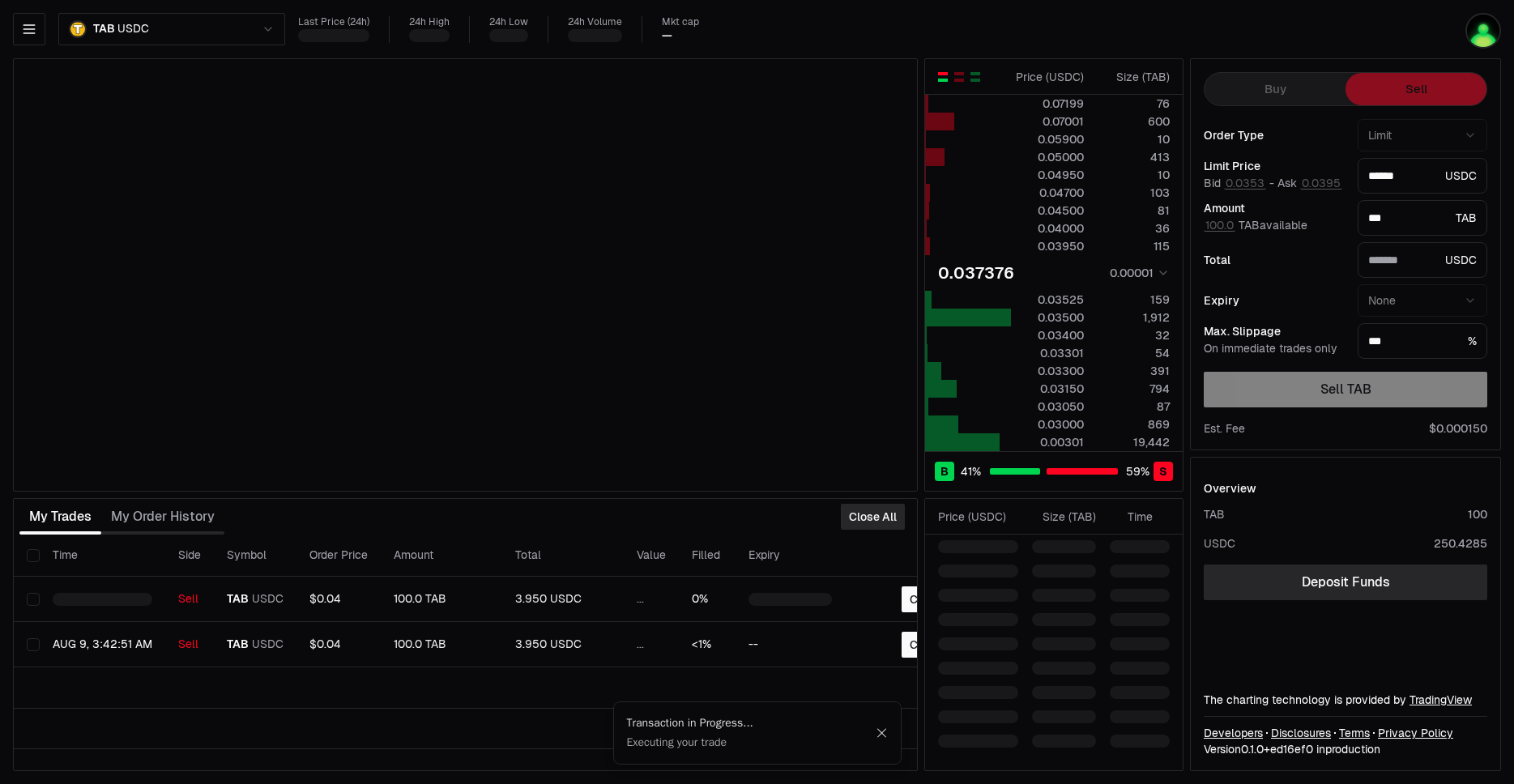 type on "********" 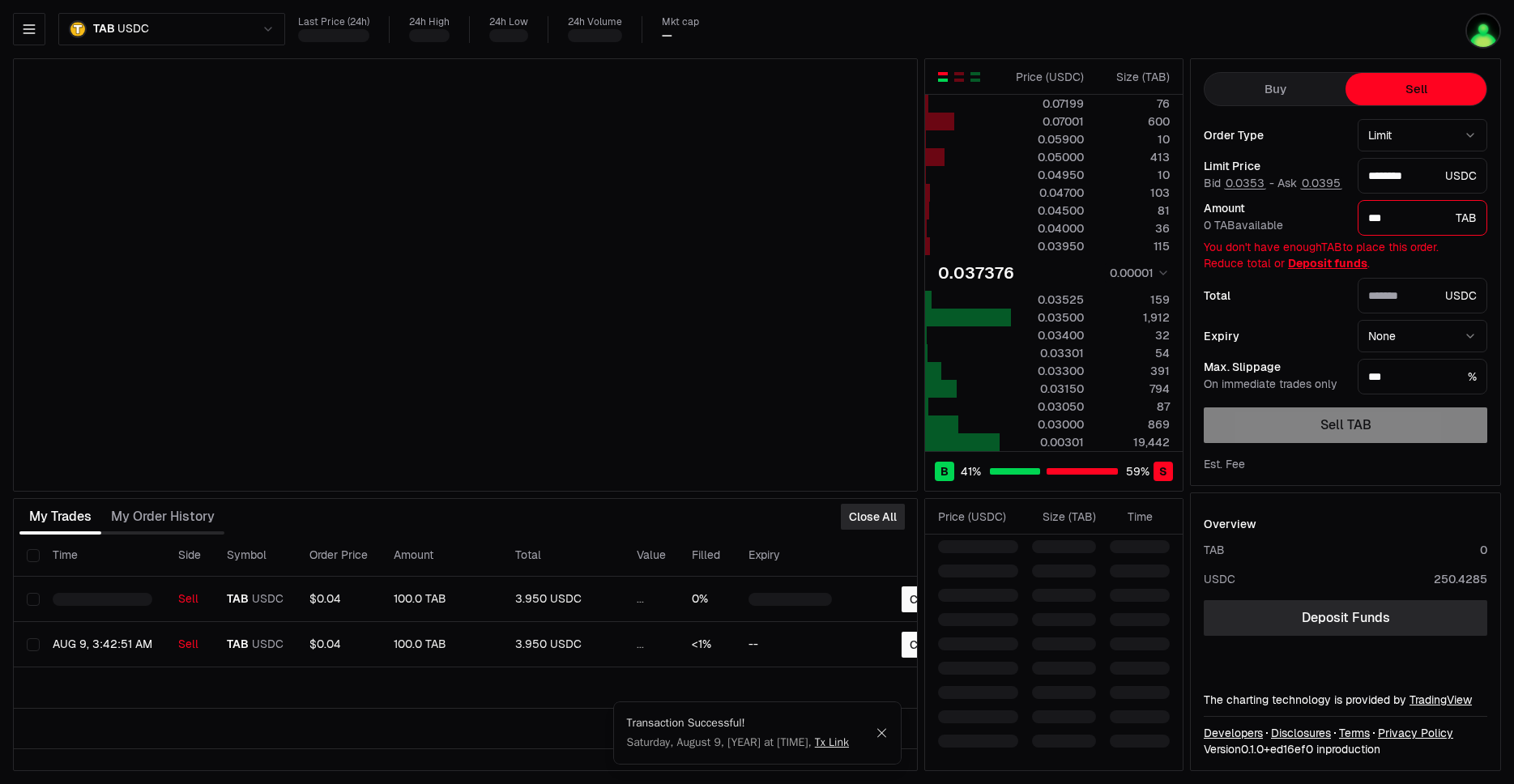 type on "******" 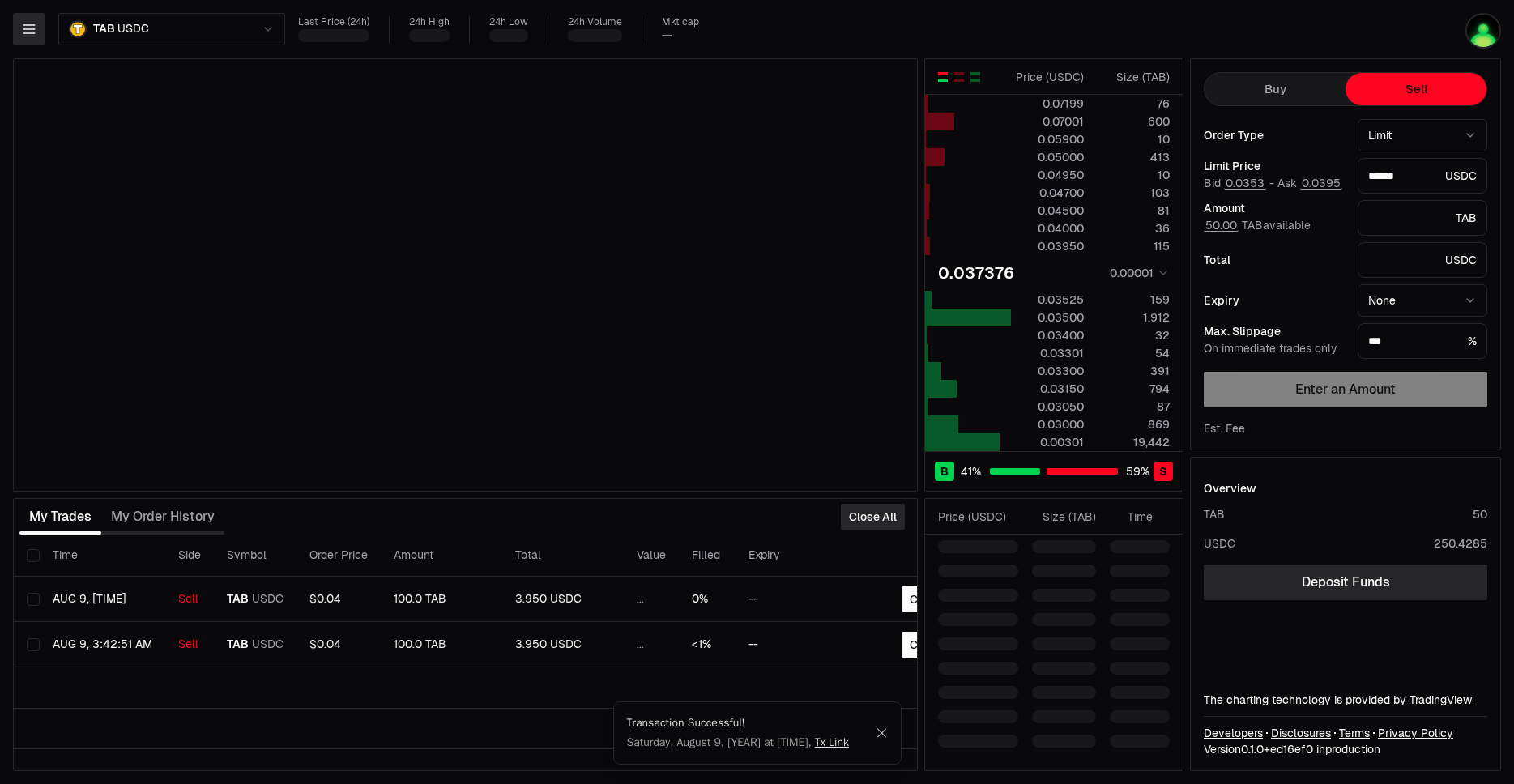 click at bounding box center [29, 29] 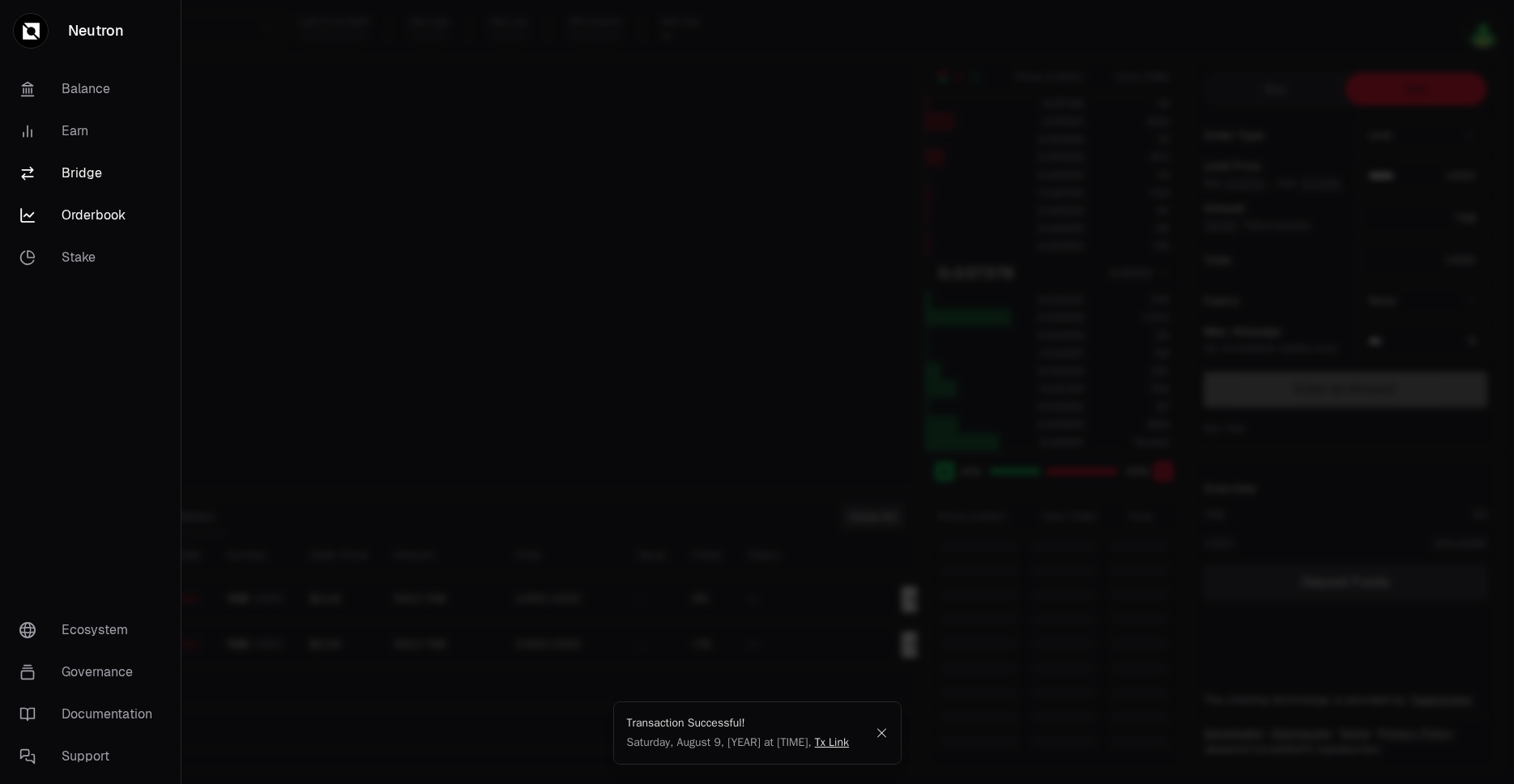 click on "Bridge" at bounding box center [90, 173] 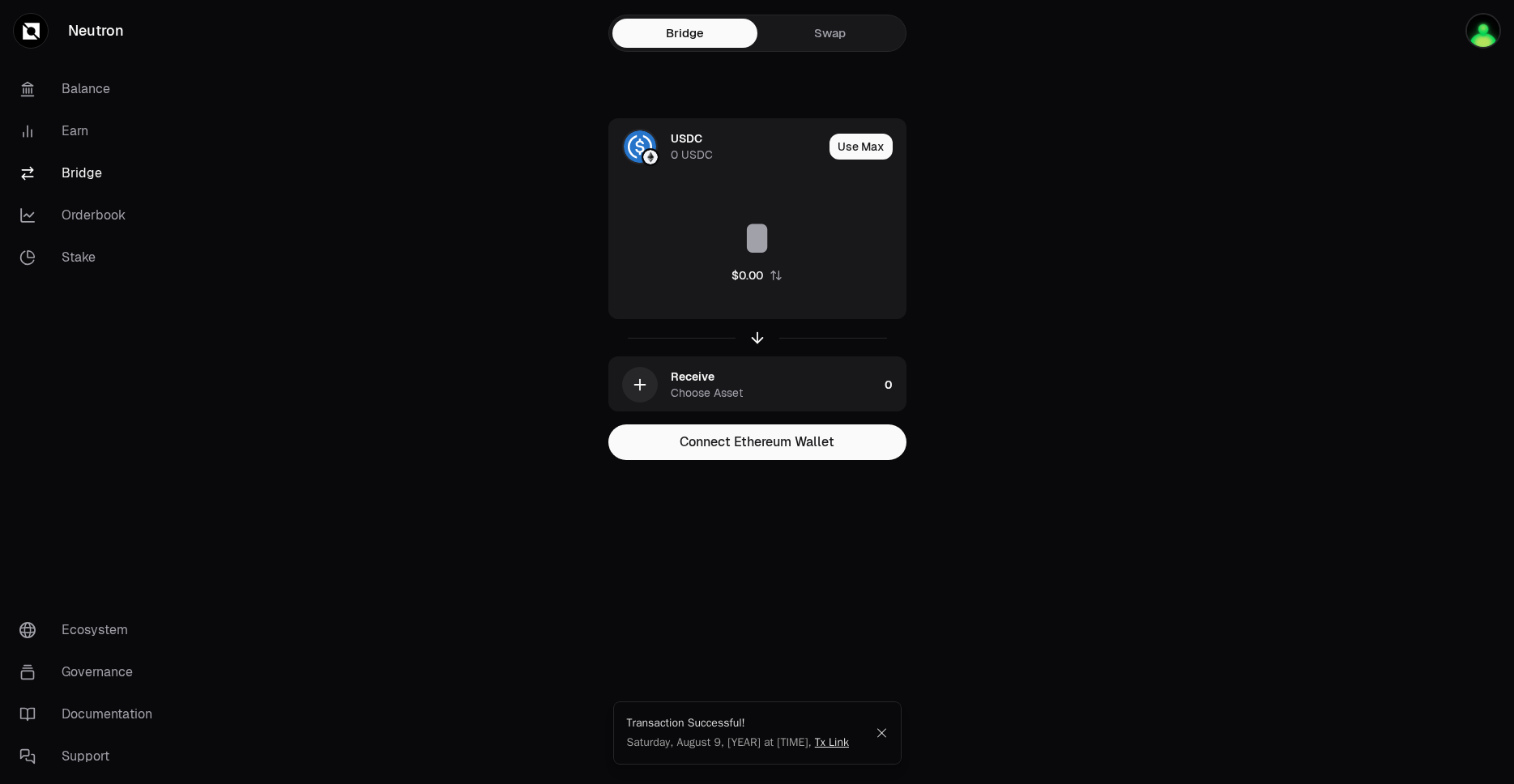 click on "Swap" at bounding box center [830, 33] 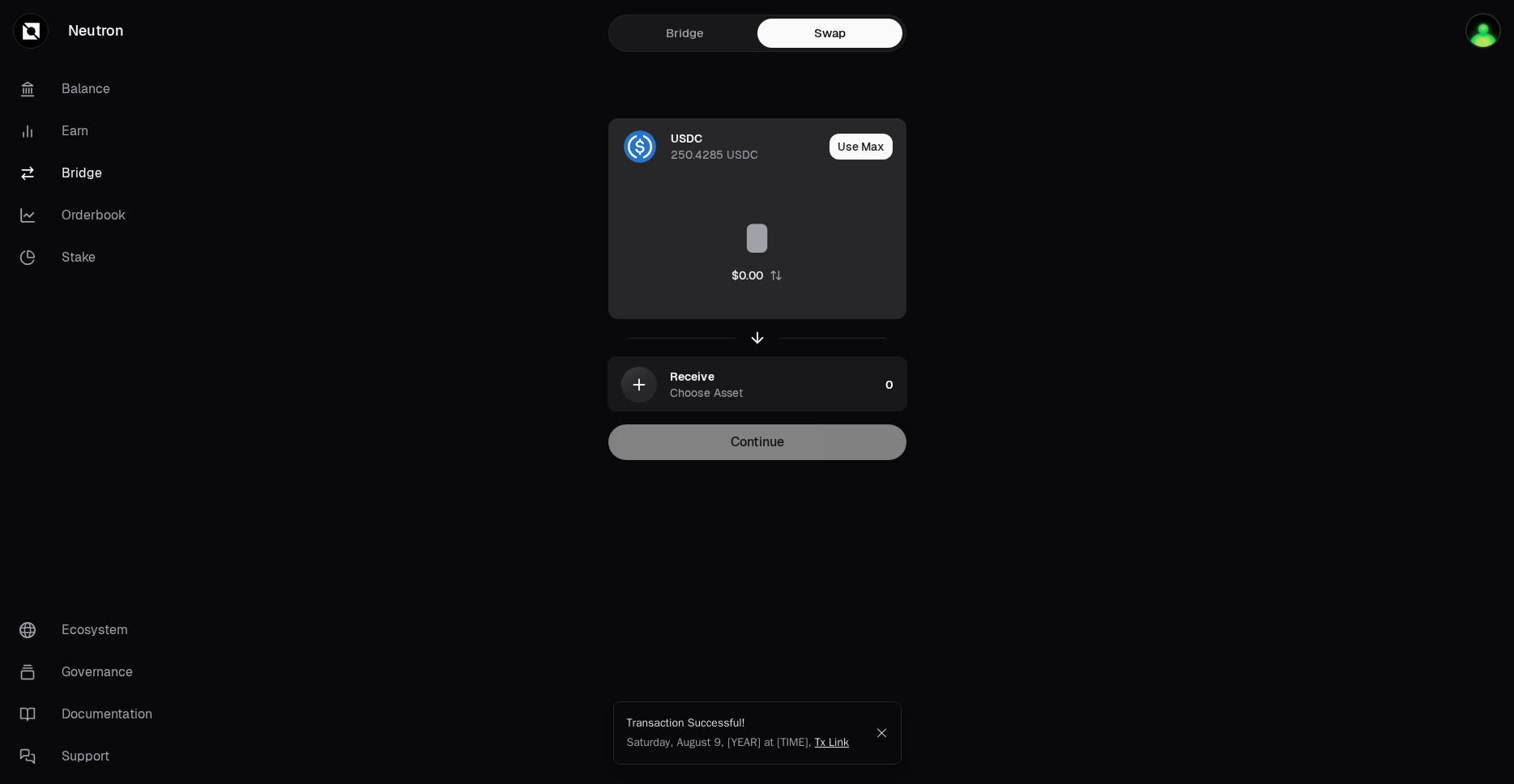 click on "250.4285 USDC" at bounding box center [714, 155] 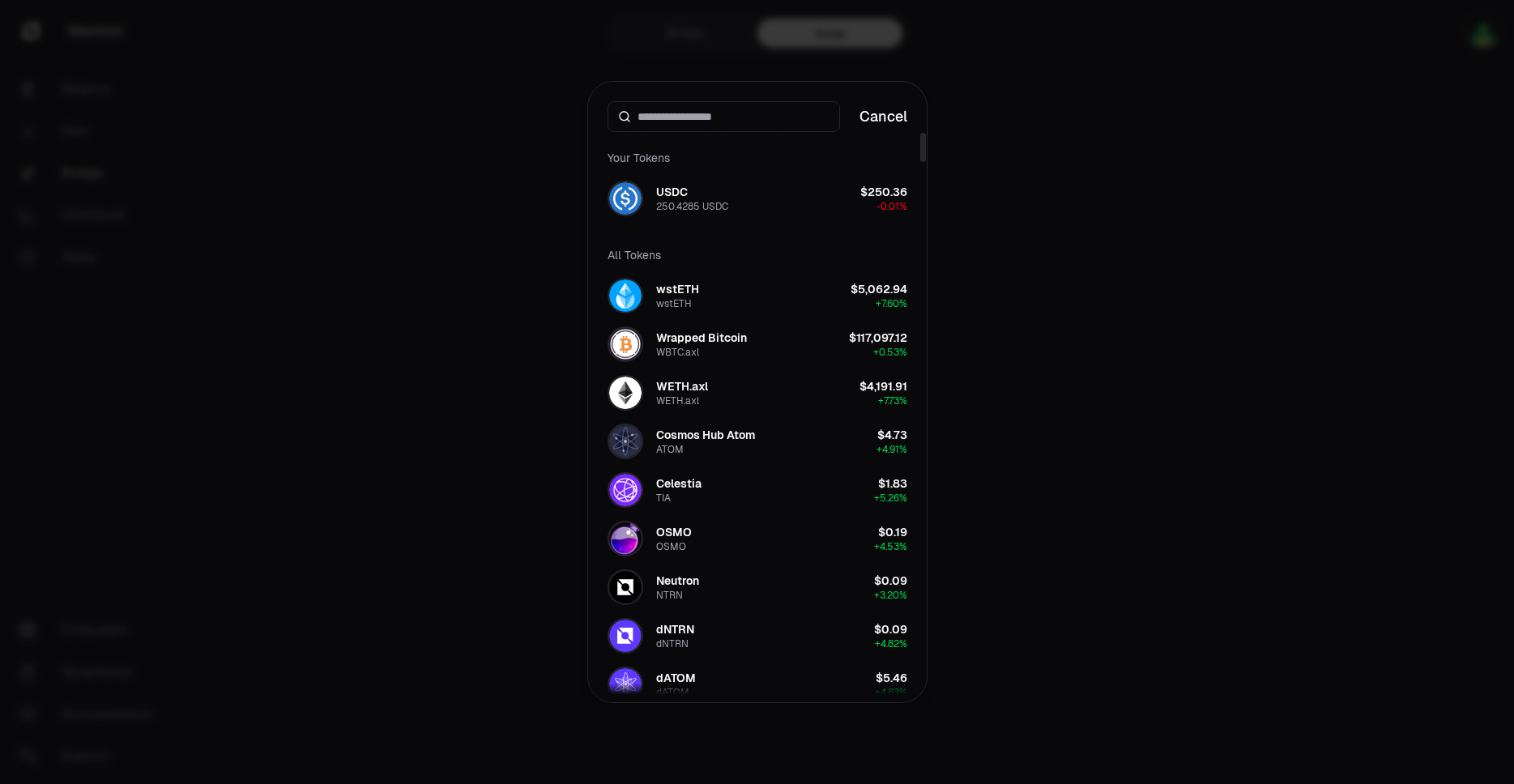drag, startPoint x: 449, startPoint y: 91, endPoint x: 600, endPoint y: 170, distance: 170.41714 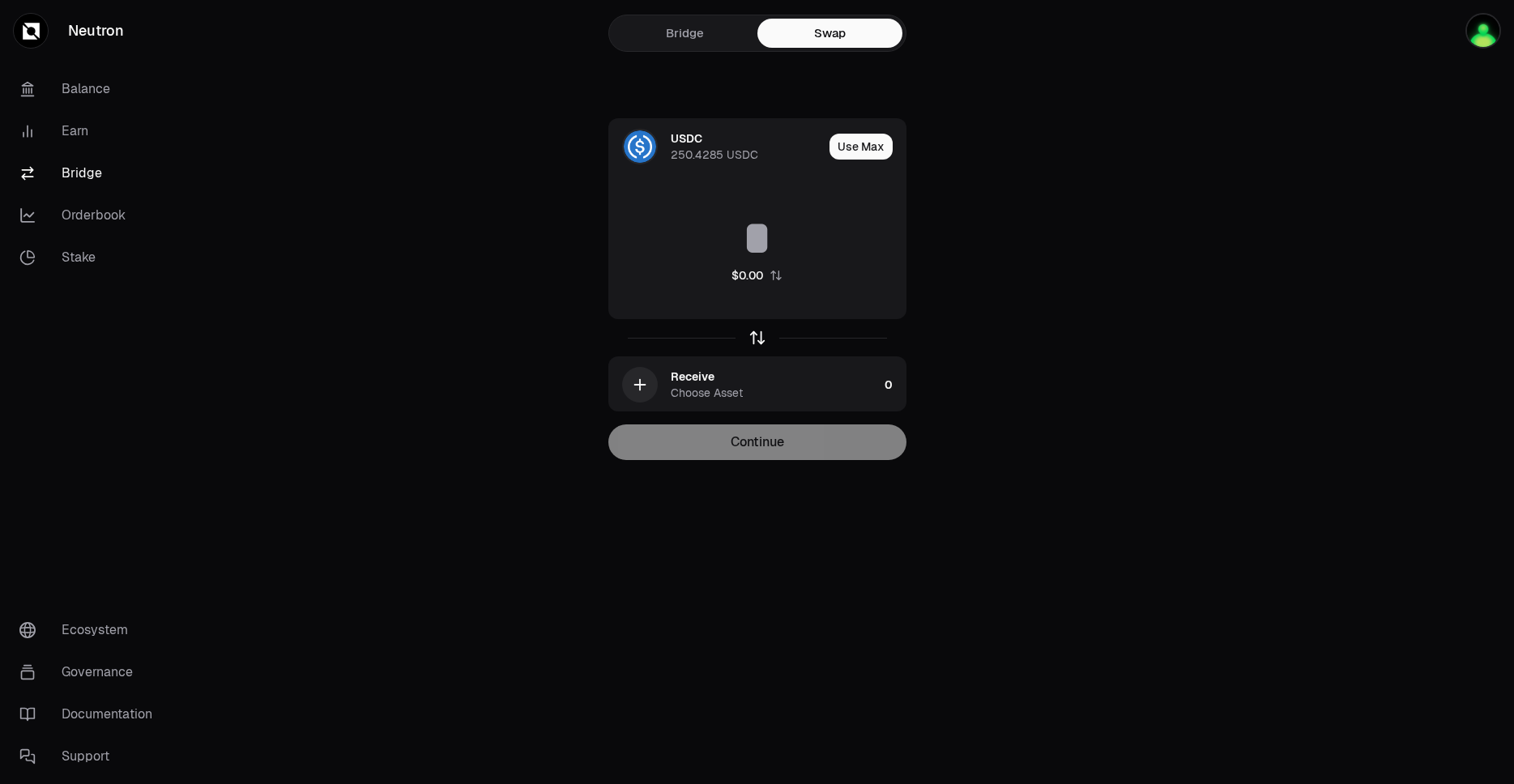 click 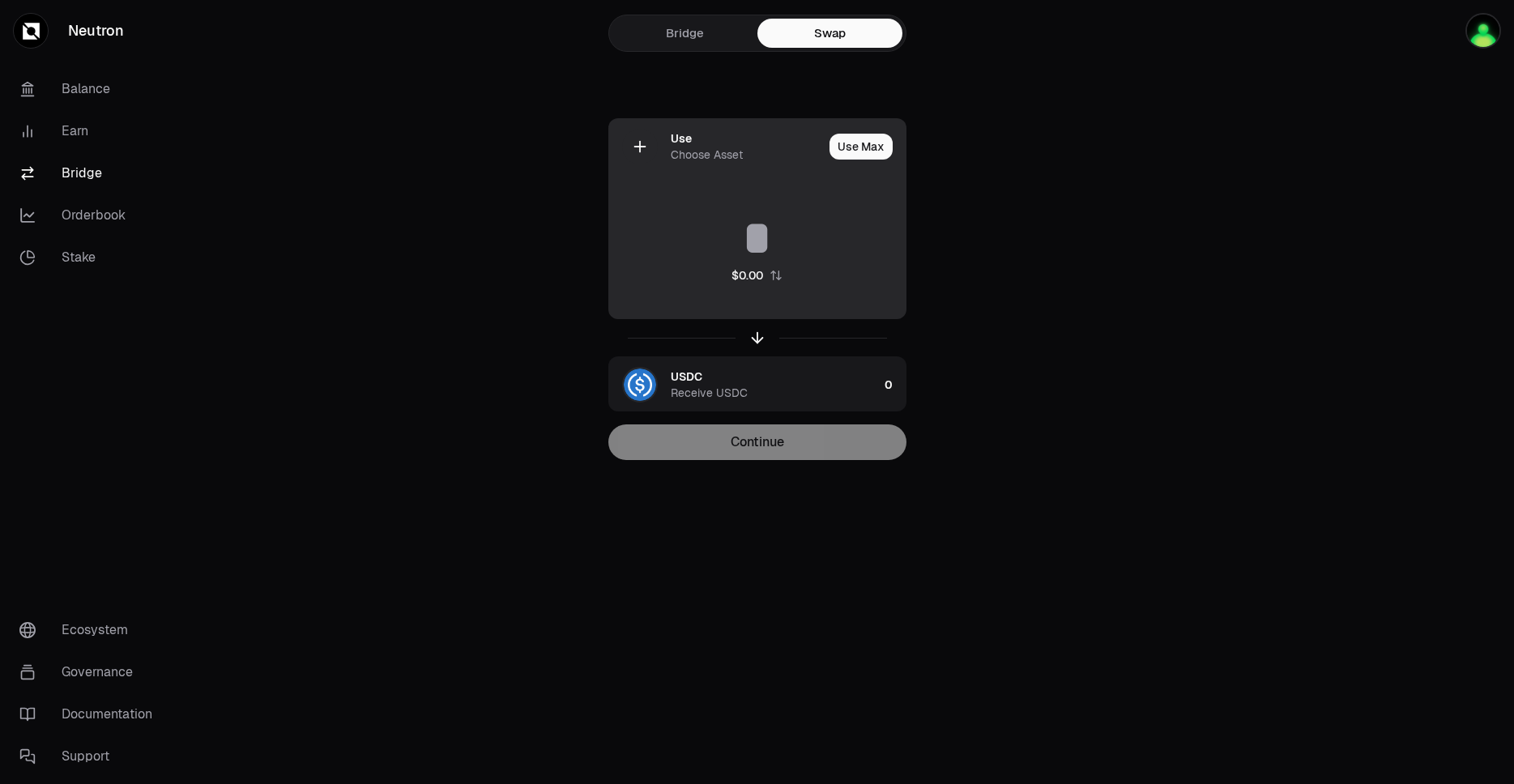 click on "Use Choose Asset" at bounding box center [747, 147] 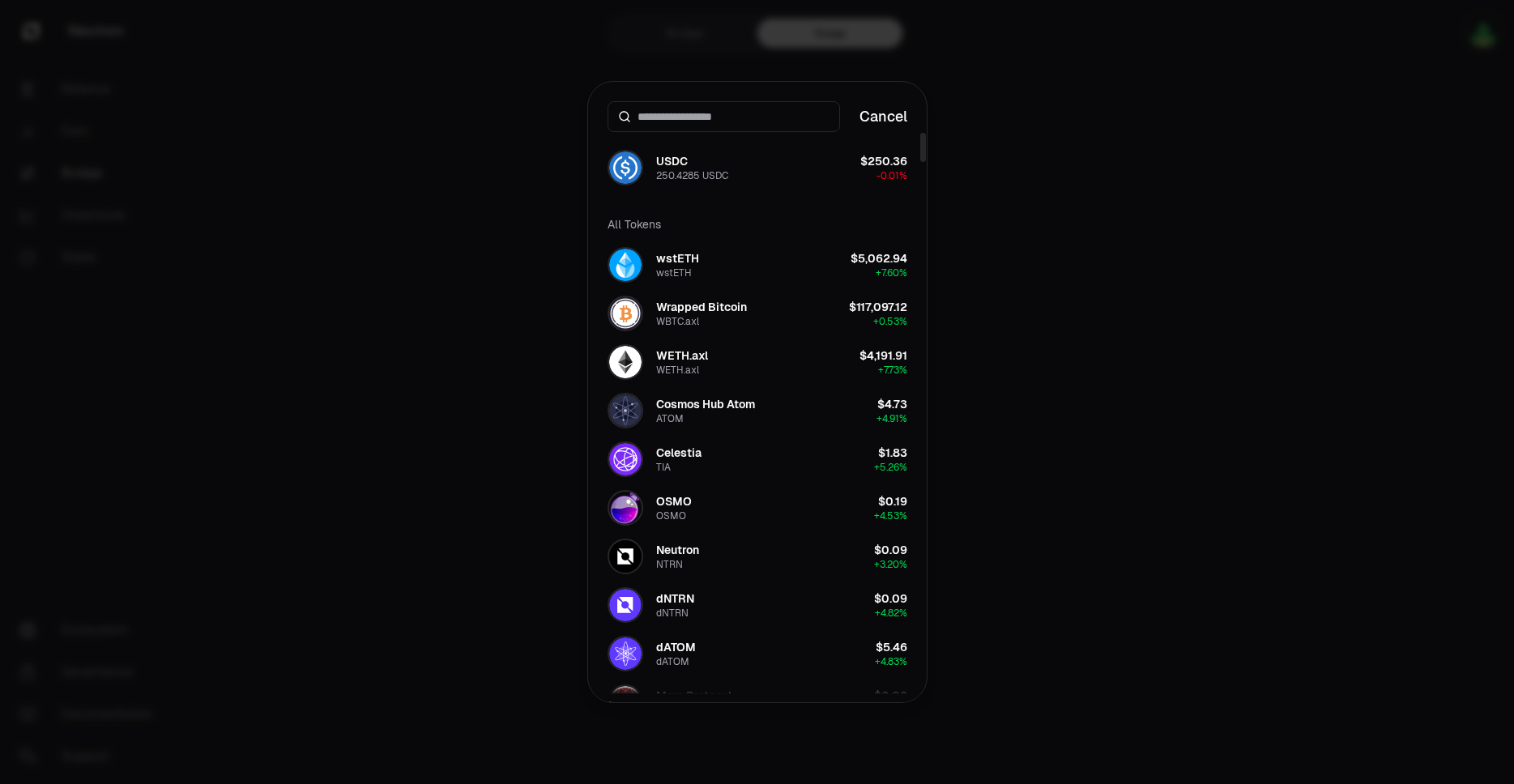 scroll, scrollTop: 0, scrollLeft: 0, axis: both 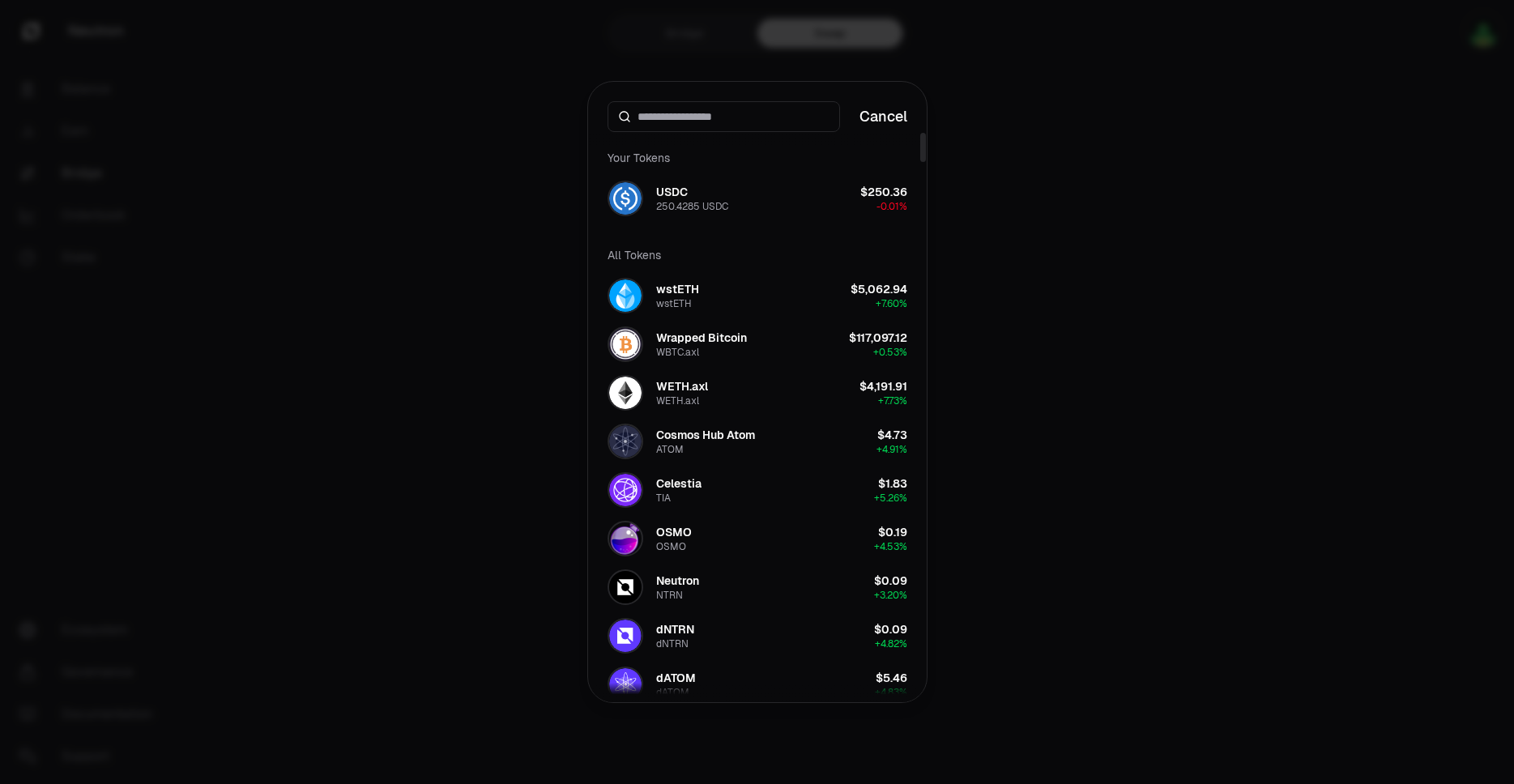 click at bounding box center (733, 117) 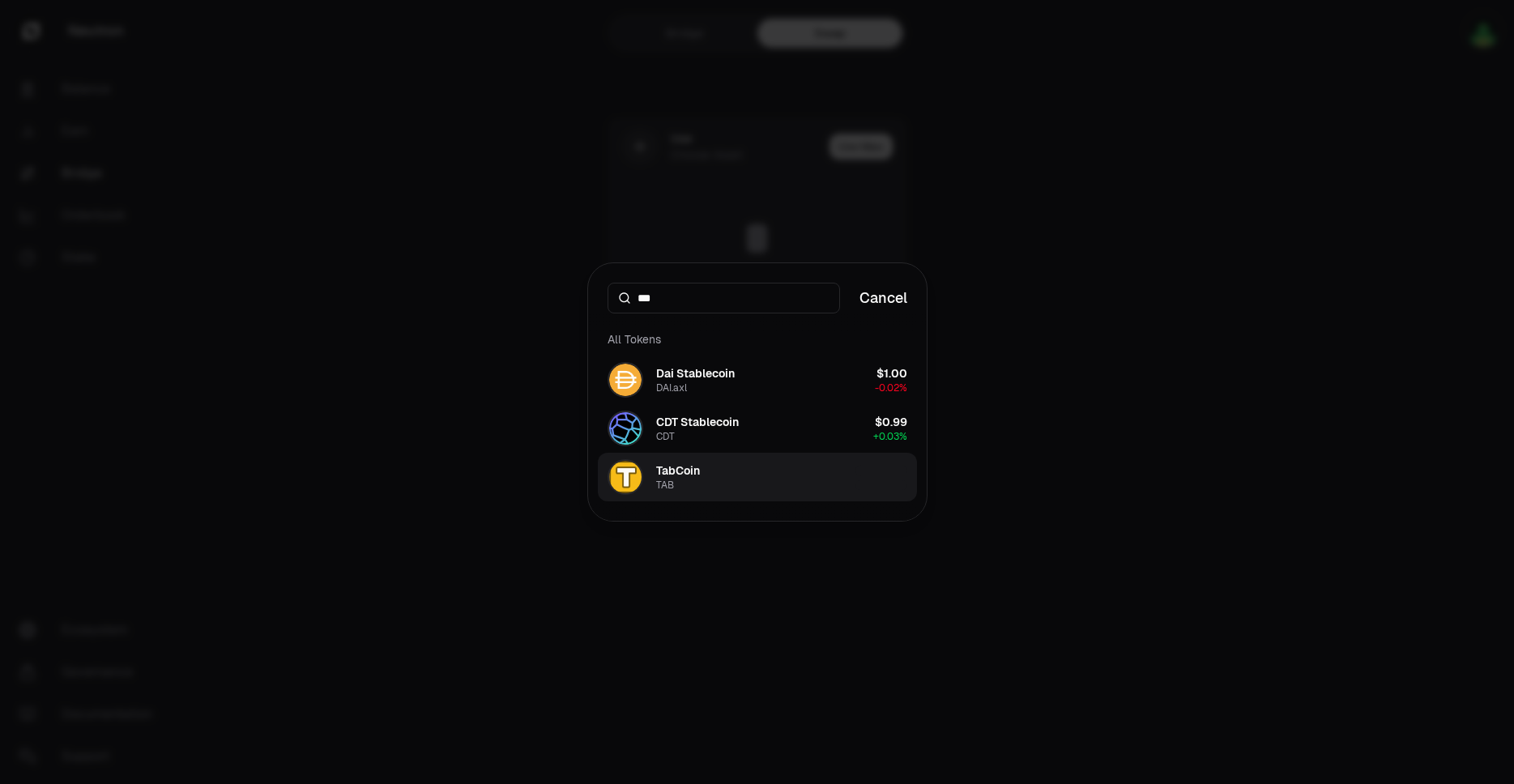 type on "***" 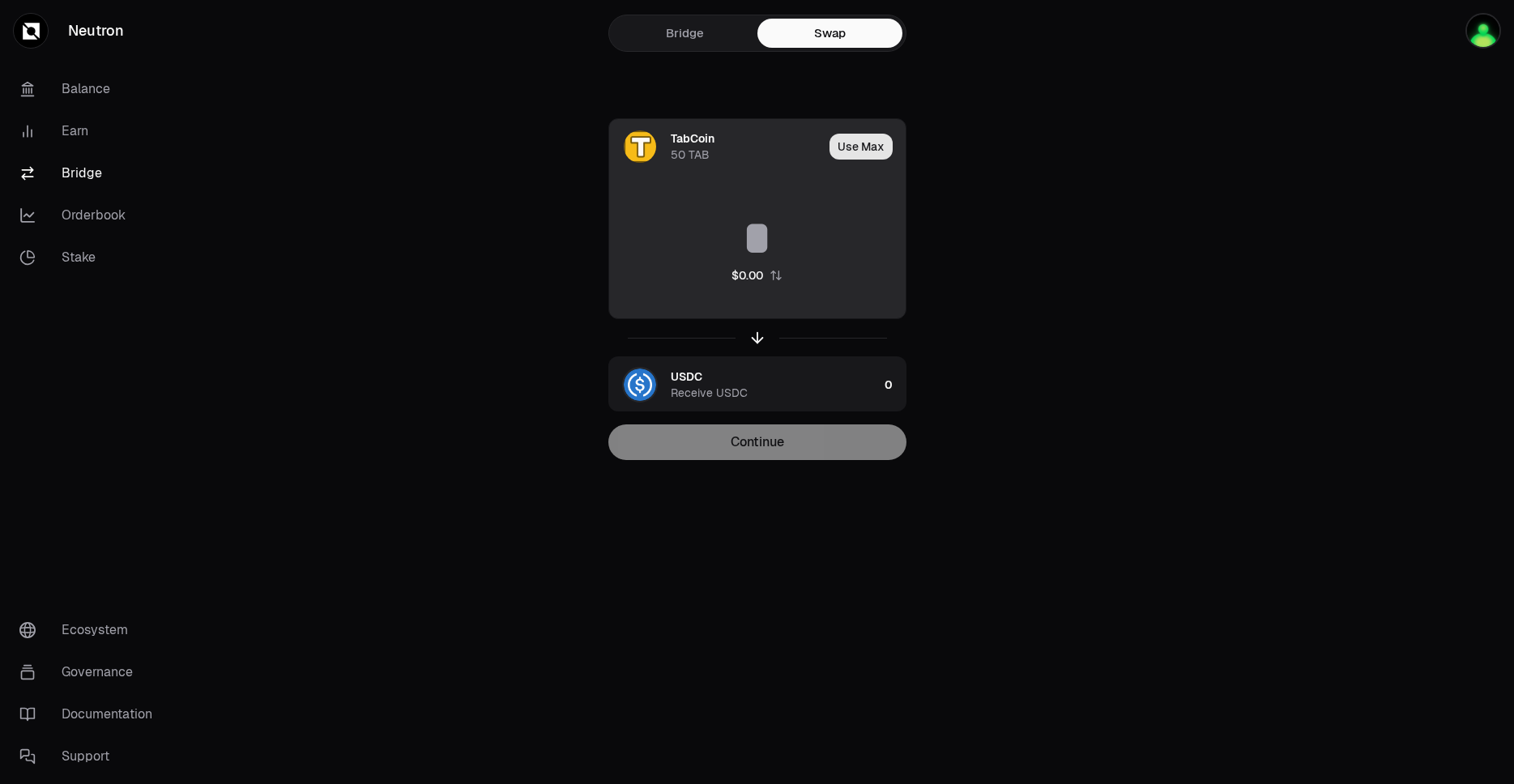 click on "Use Max" at bounding box center (861, 147) 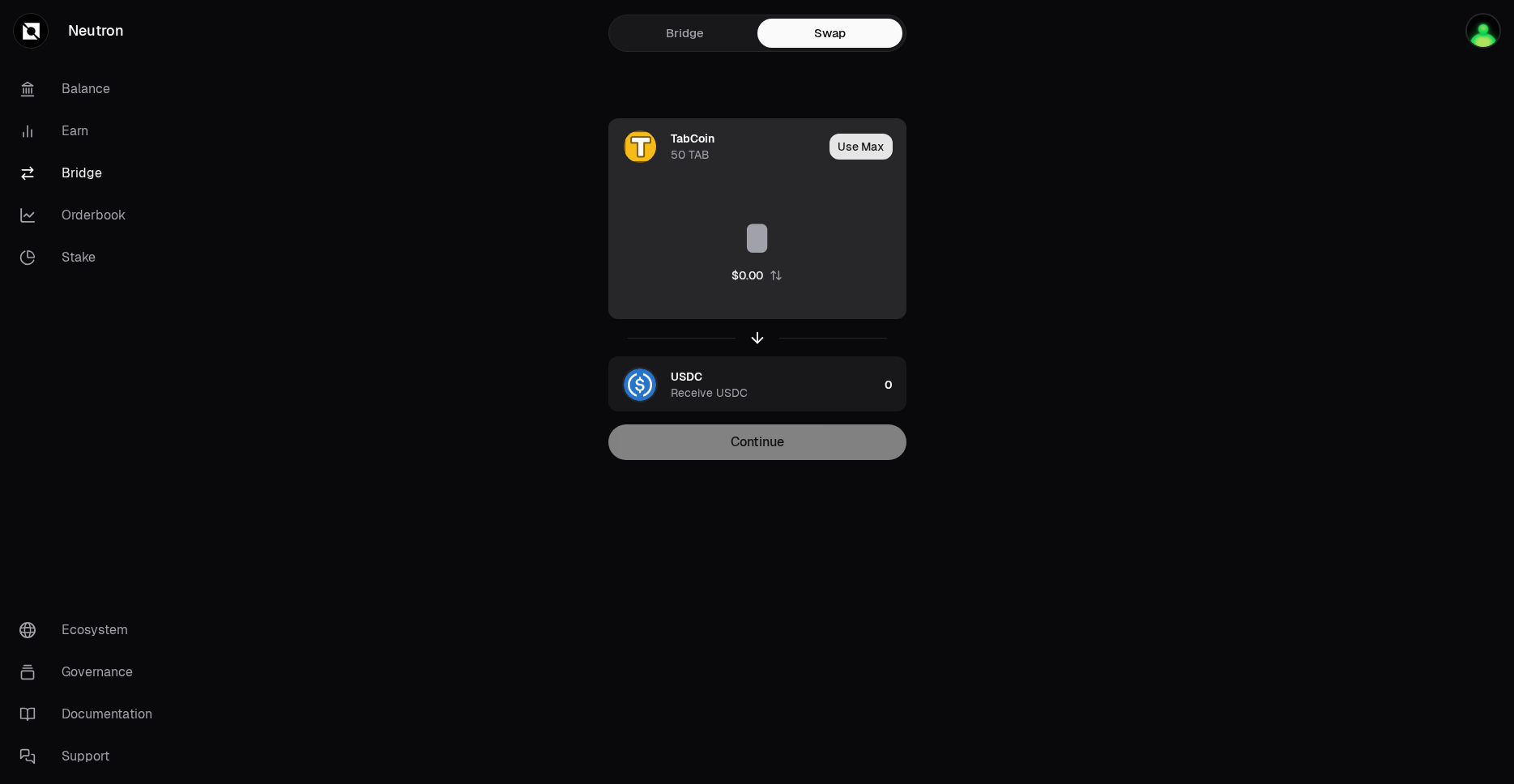 type on "**" 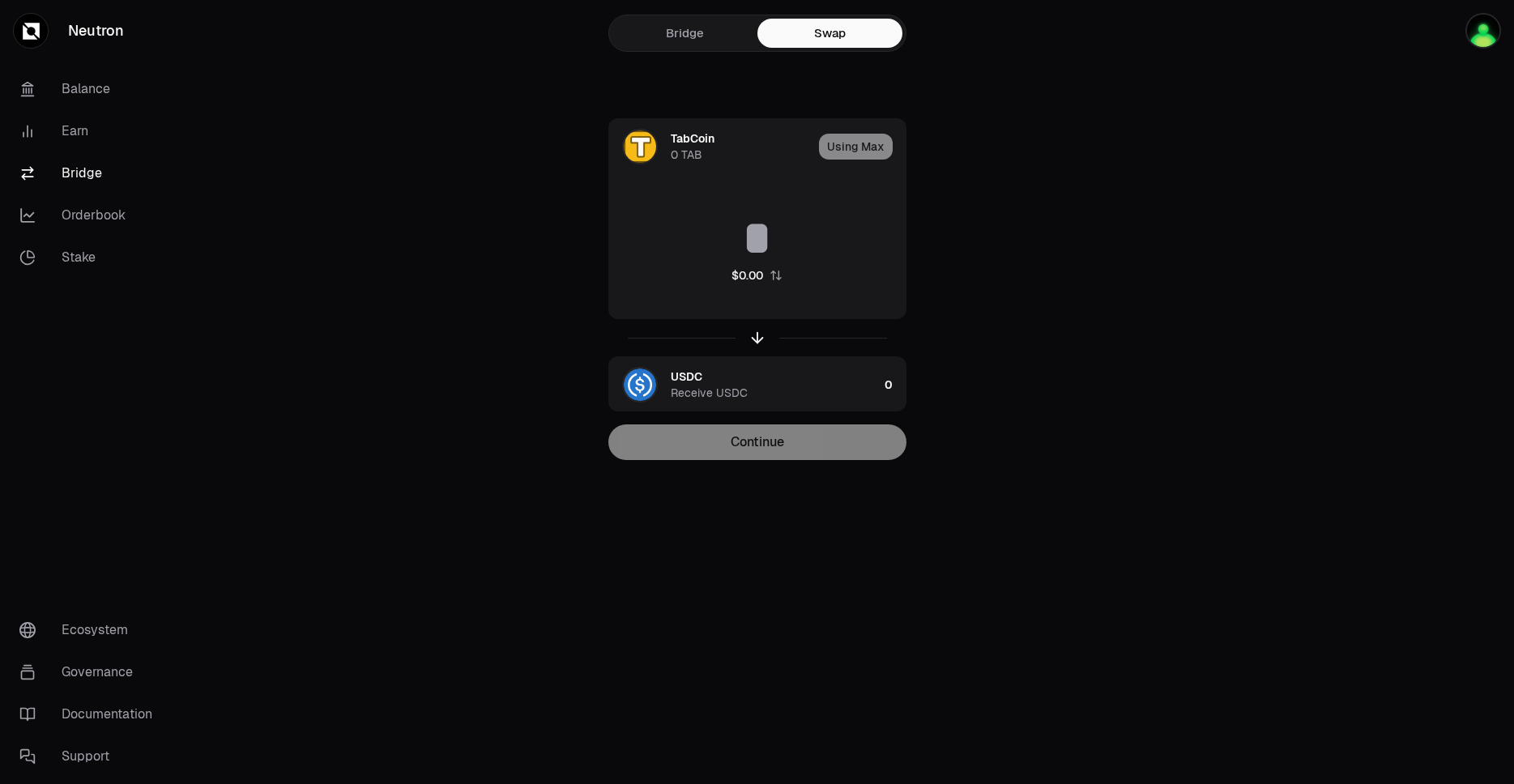 type on "*" 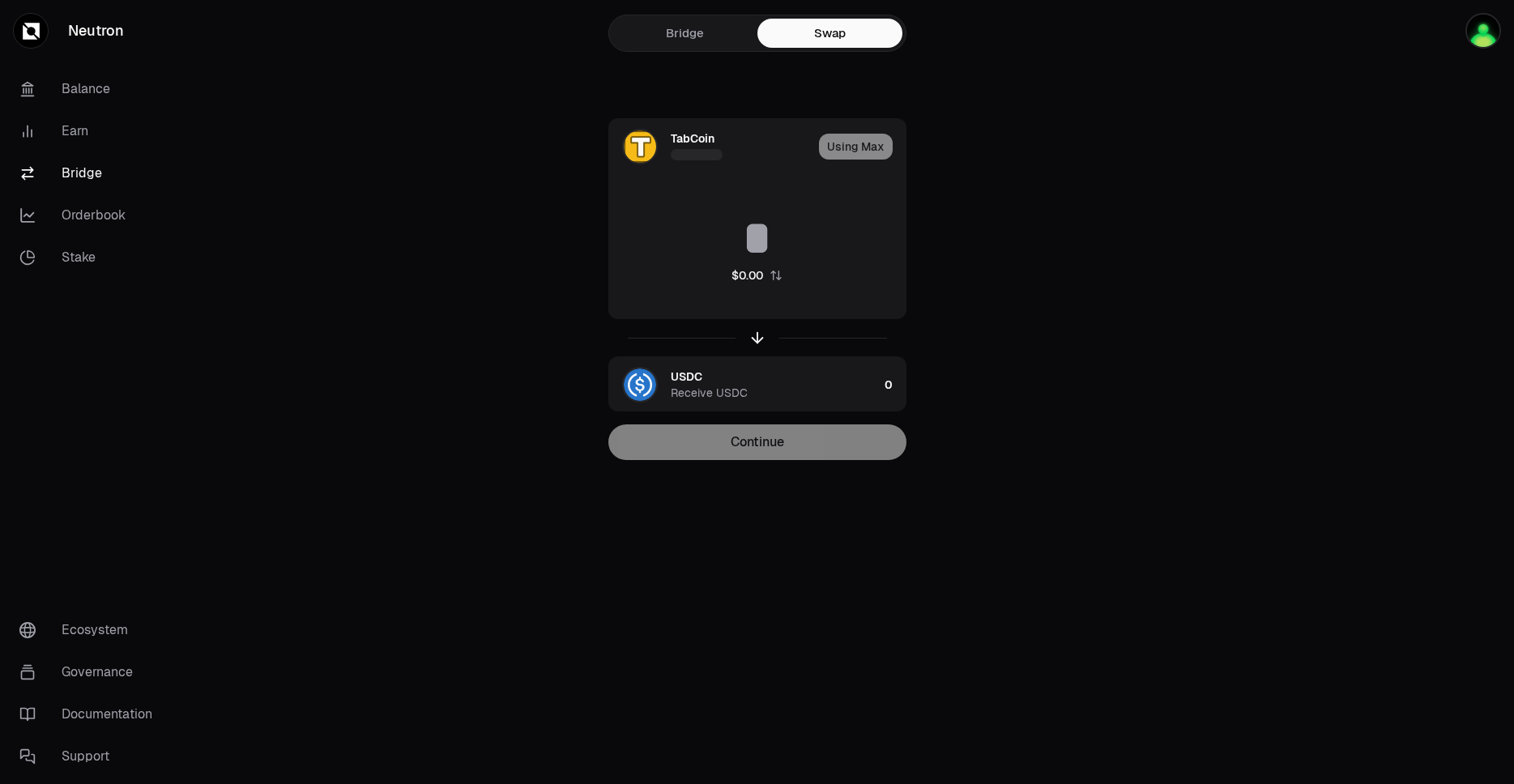 type on "*" 